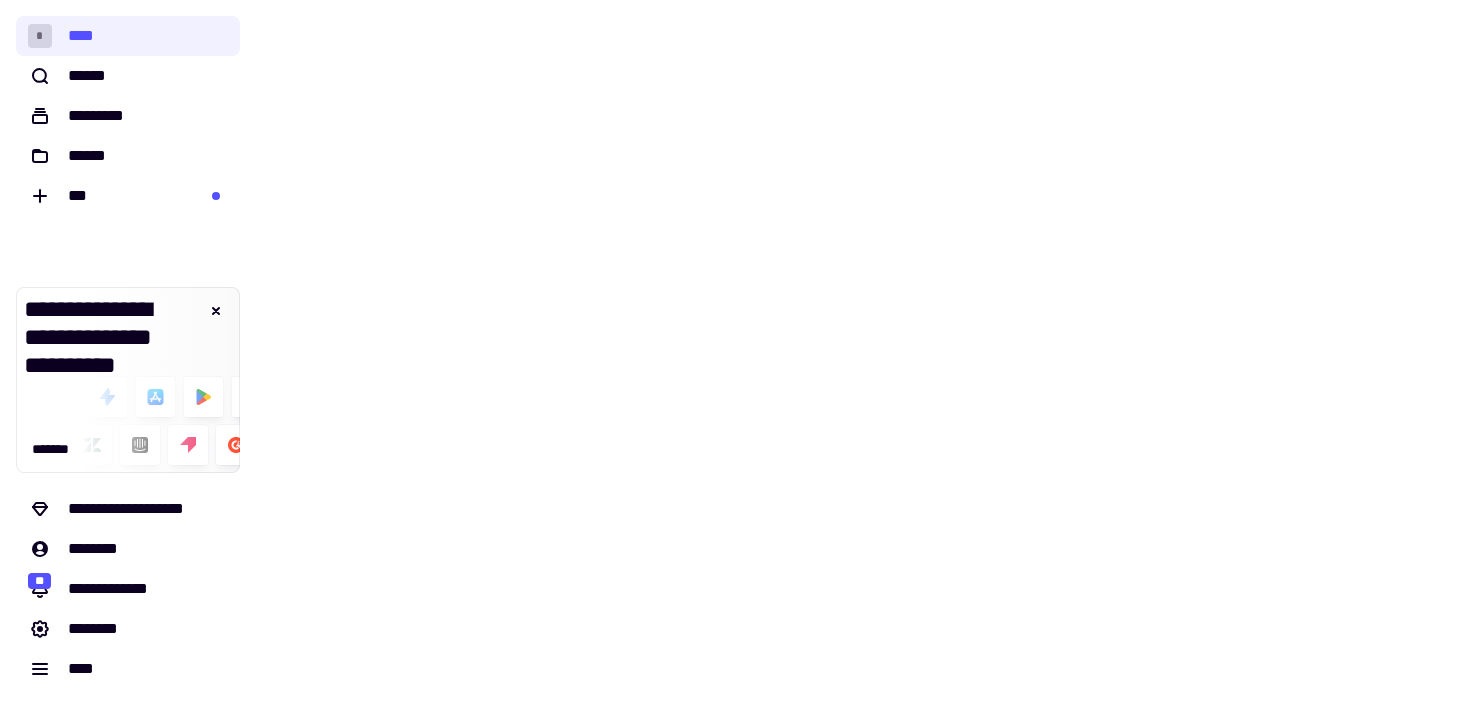 scroll, scrollTop: 0, scrollLeft: 0, axis: both 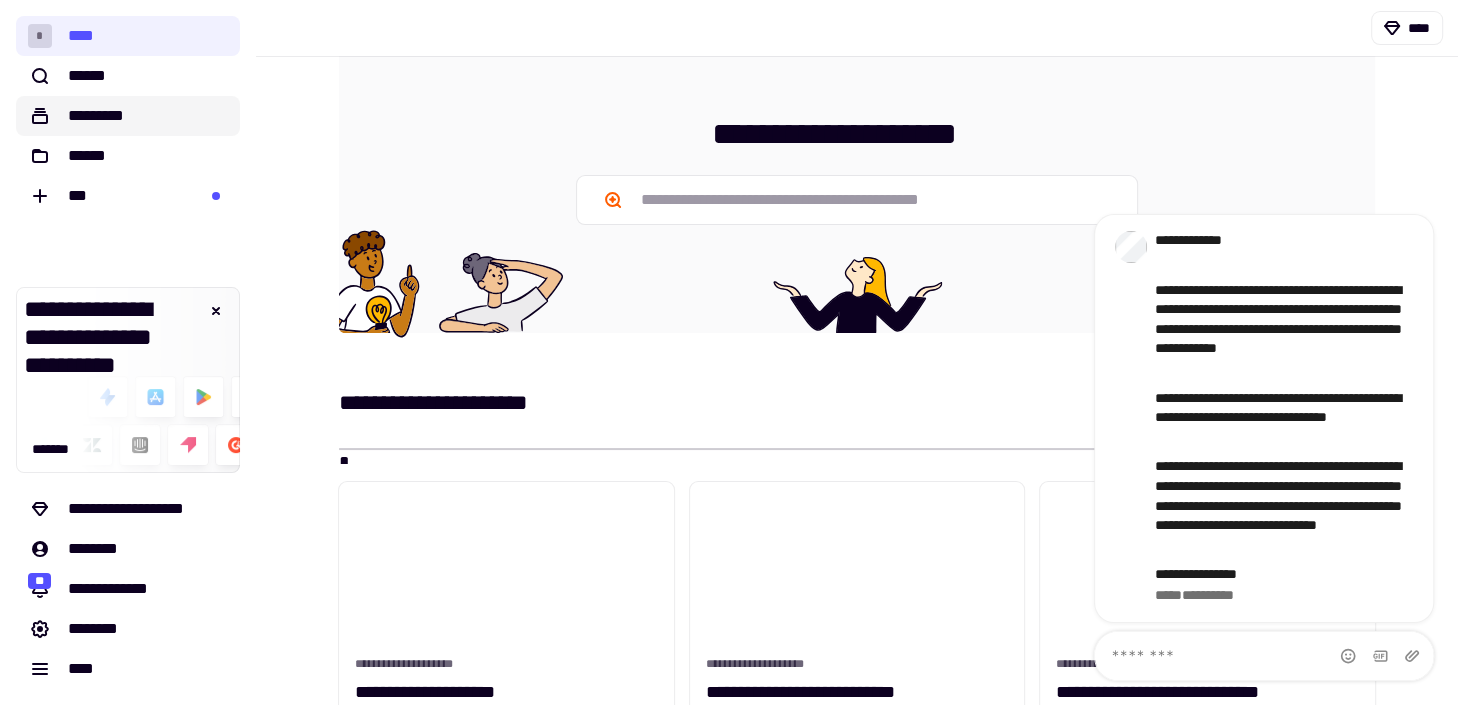 click on "*********" 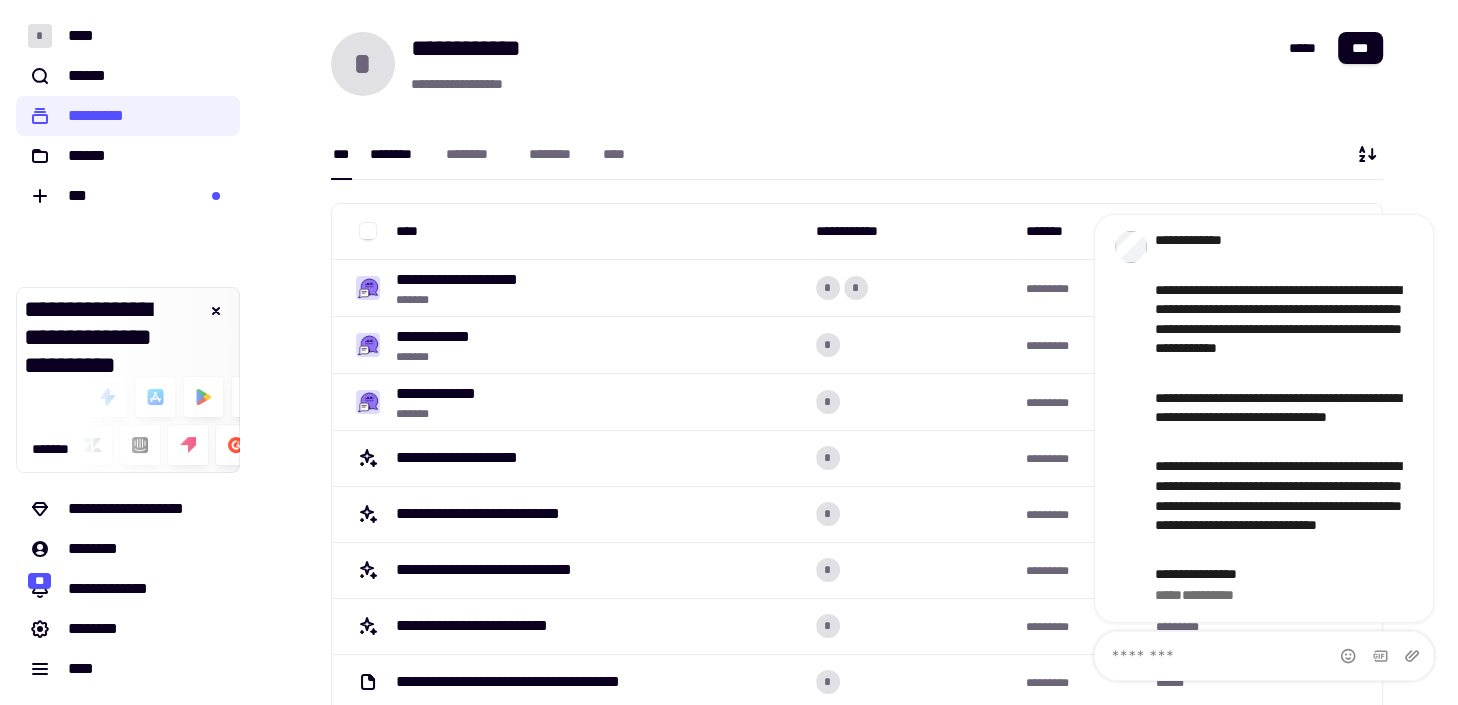 click on "********" at bounding box center (398, 154) 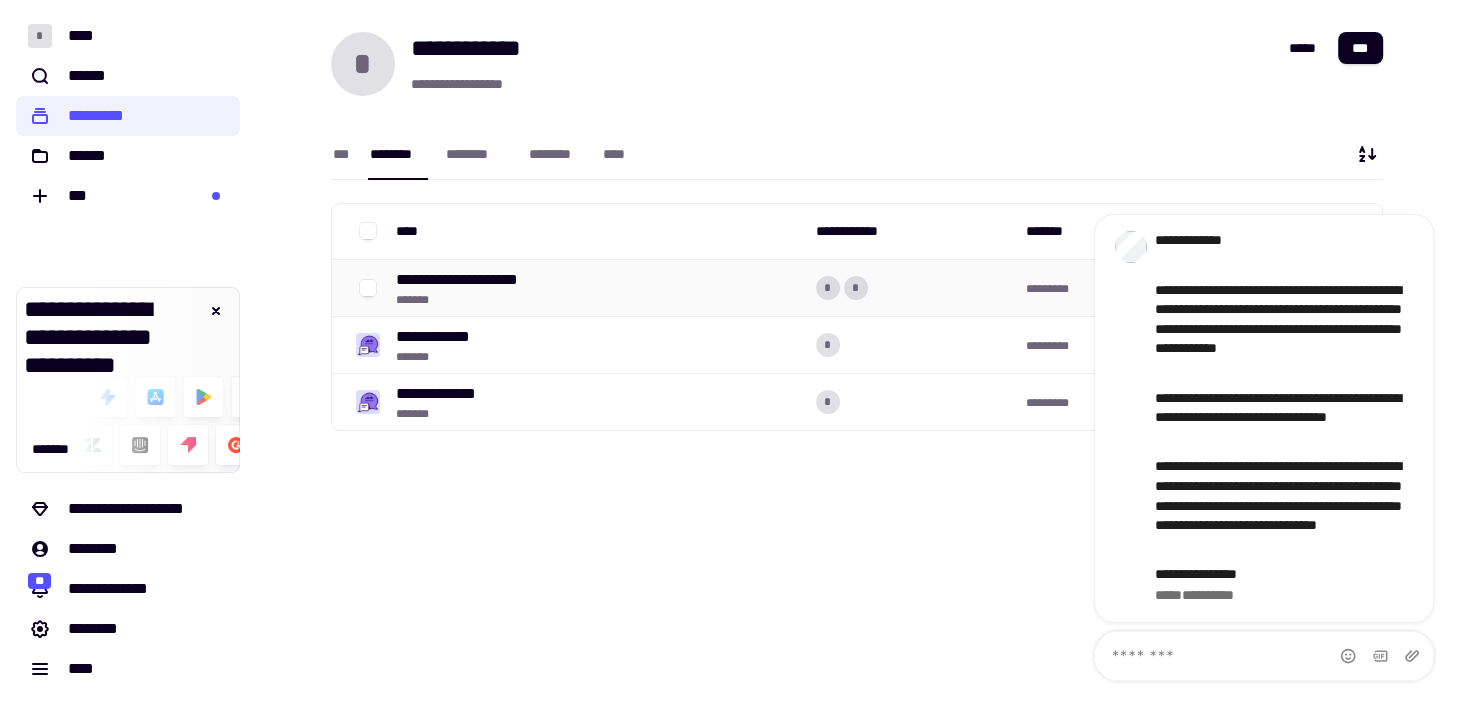 click on "**********" at bounding box center (478, 280) 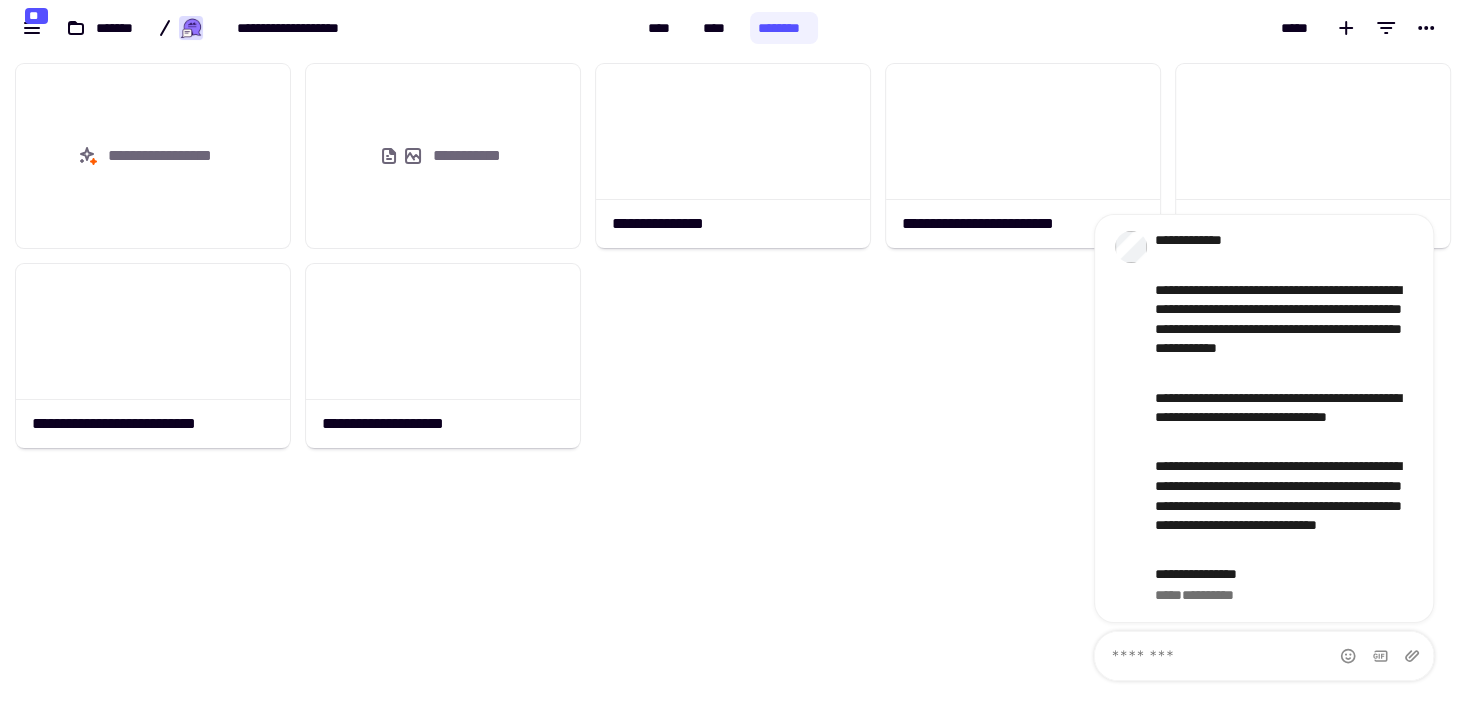 scroll, scrollTop: 18, scrollLeft: 17, axis: both 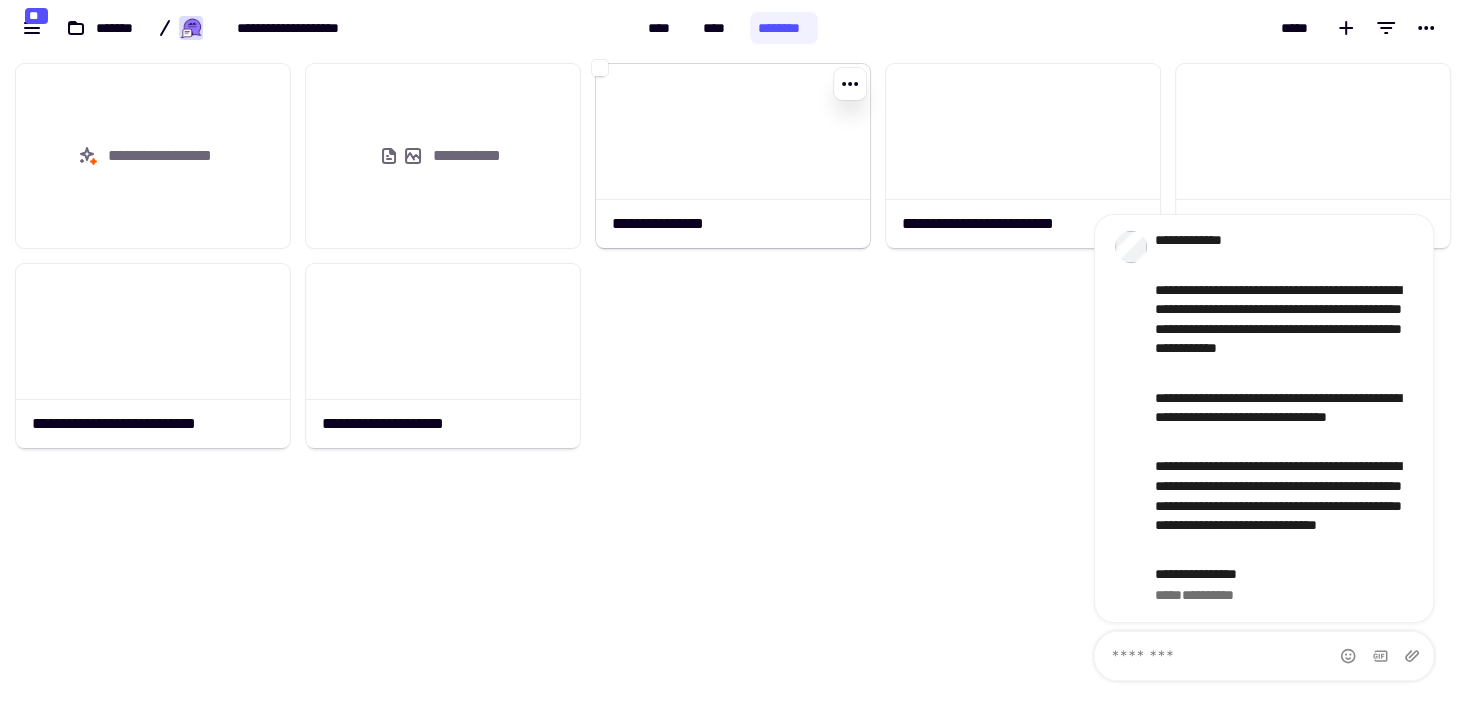 click on "**********" 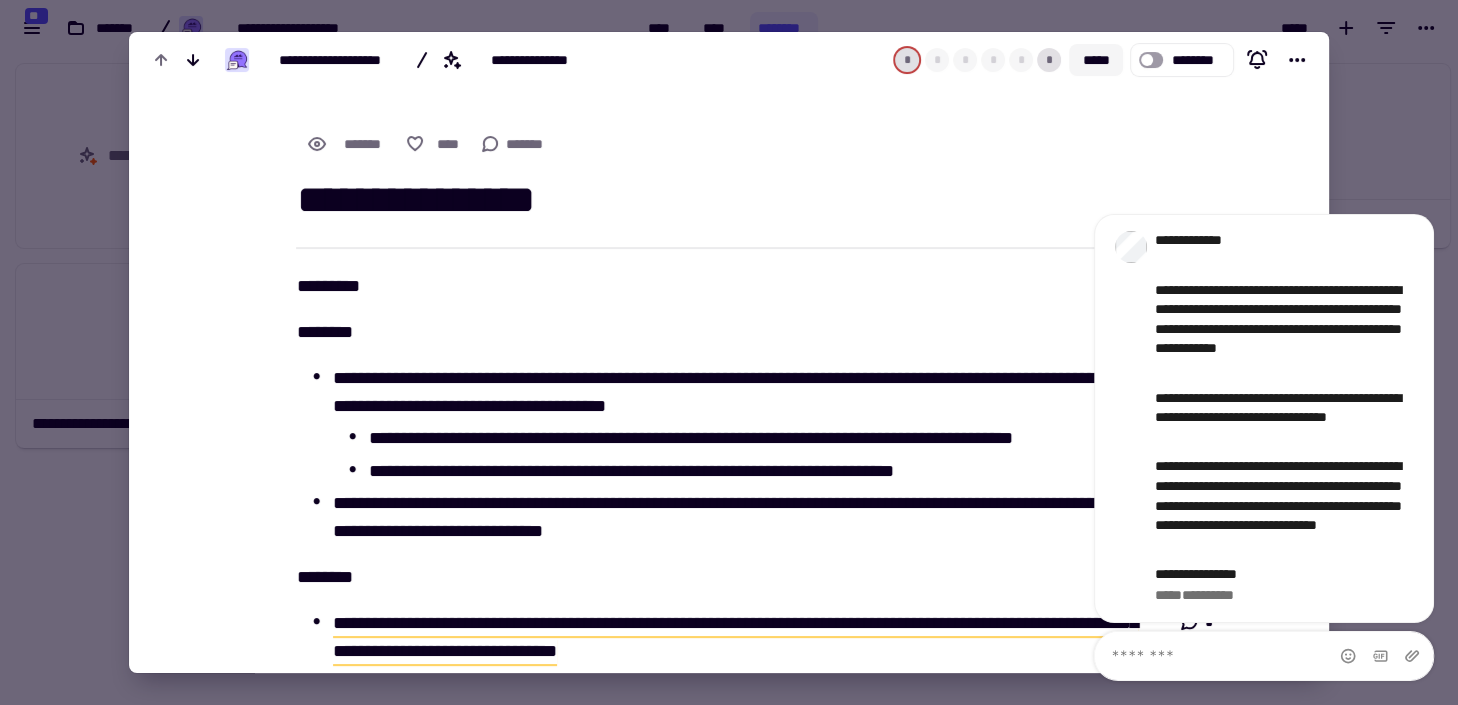 click on "*****" 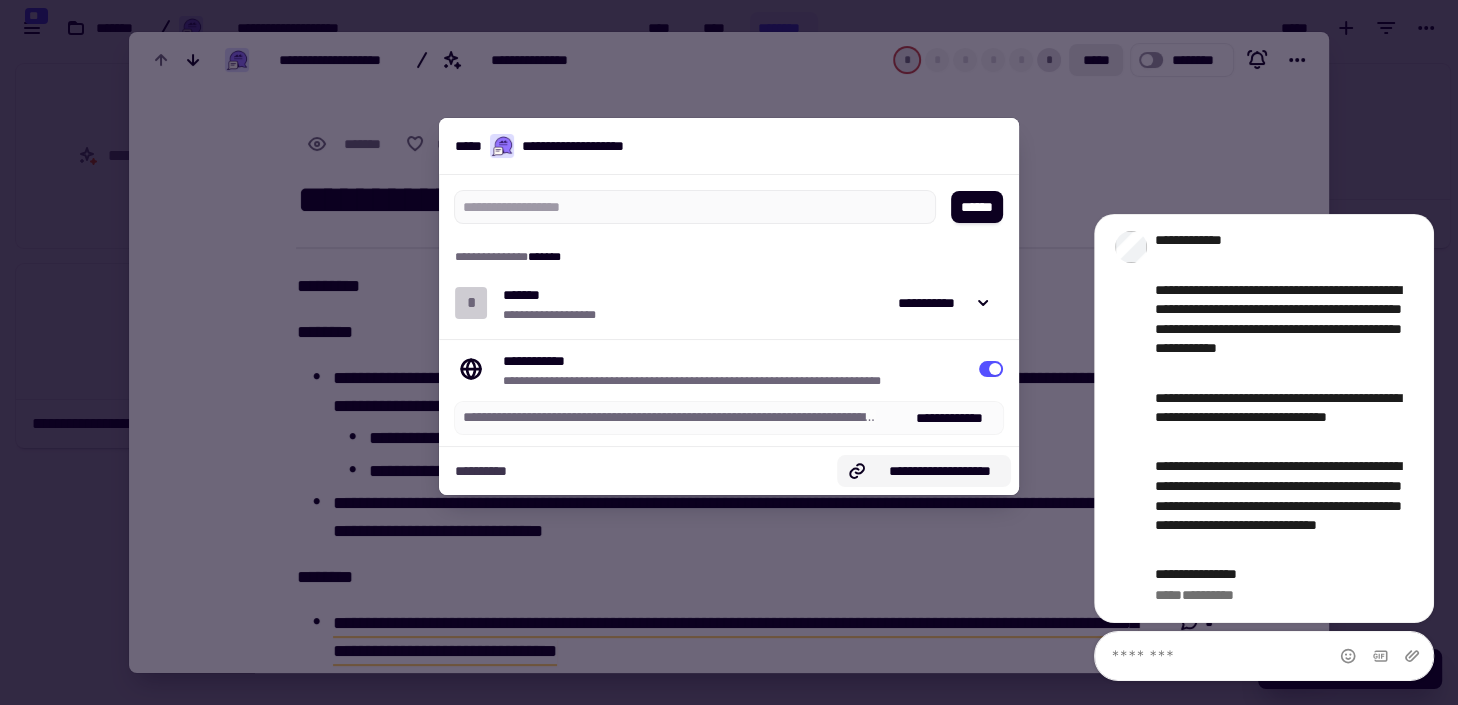 click on "**********" 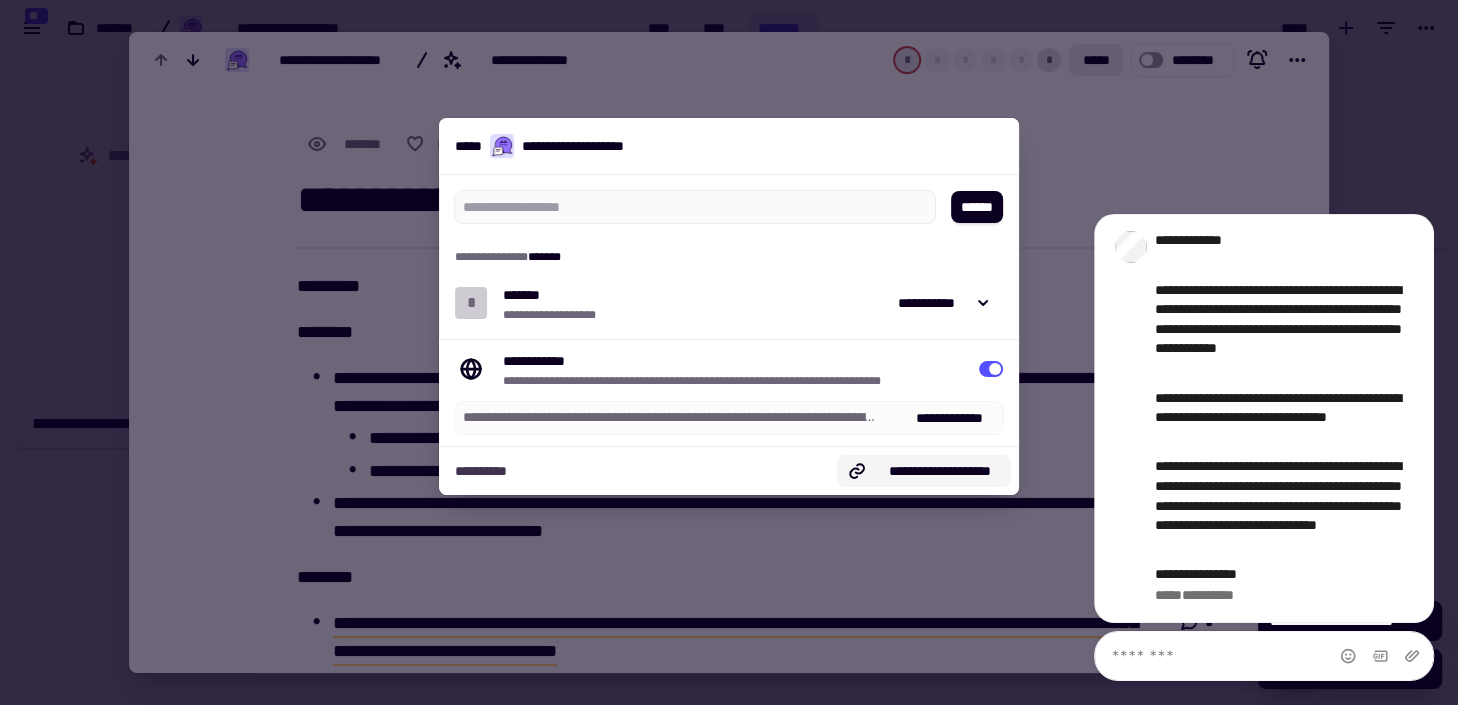 click on "**********" 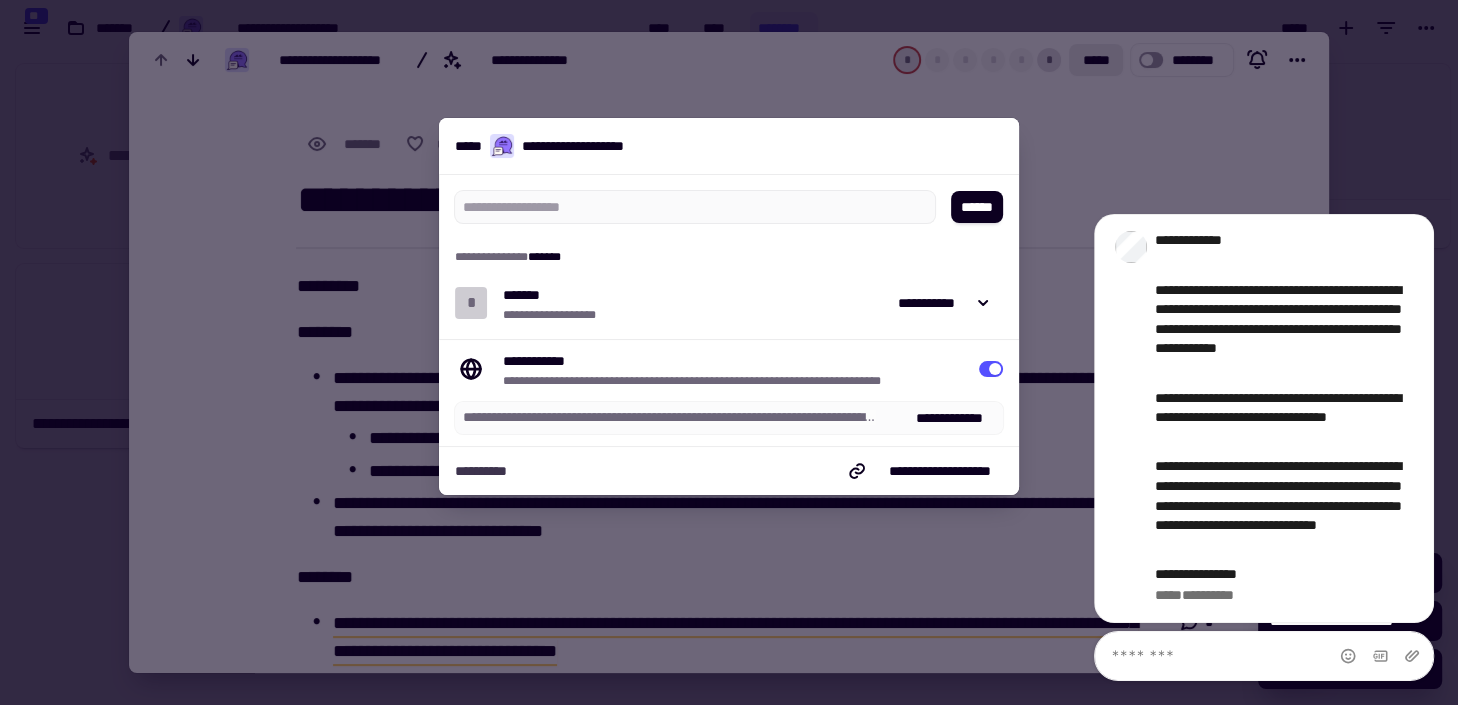 click at bounding box center (729, 352) 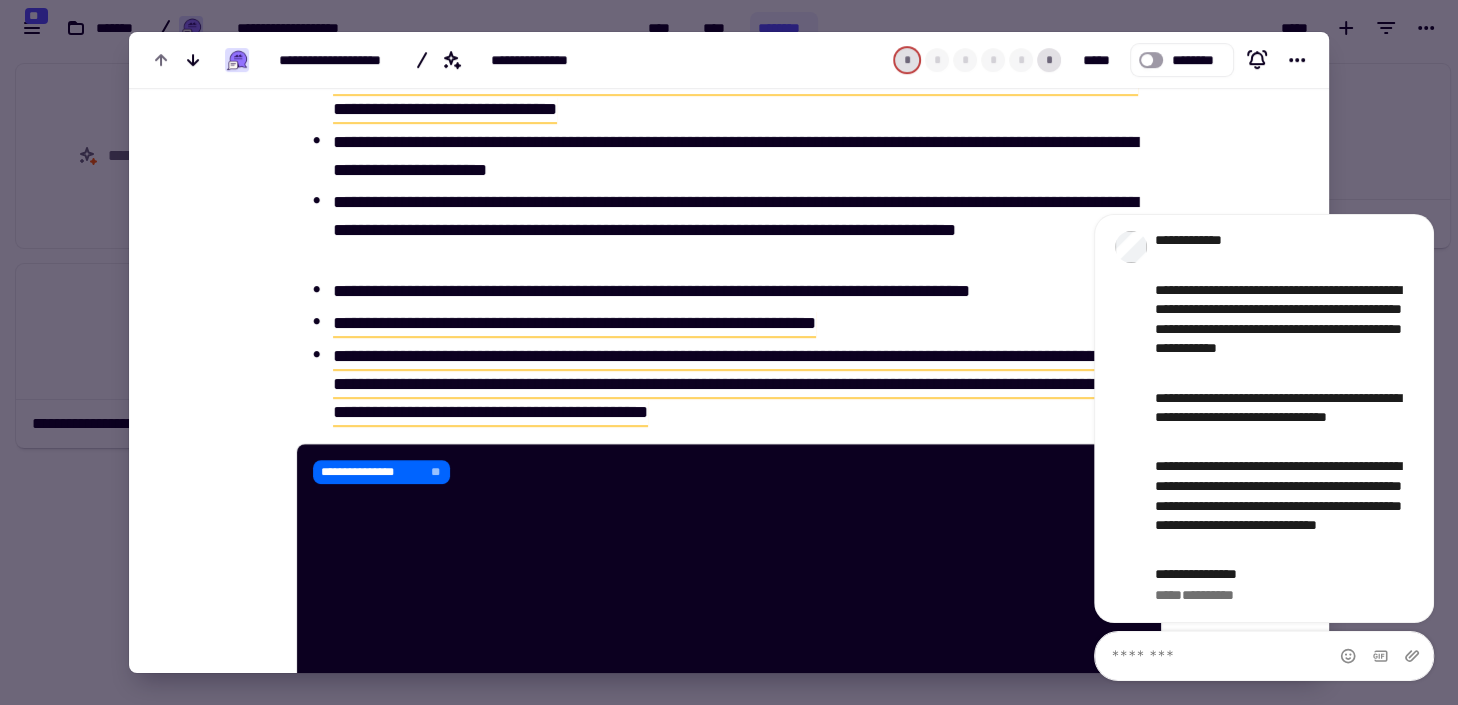 scroll, scrollTop: 554, scrollLeft: 0, axis: vertical 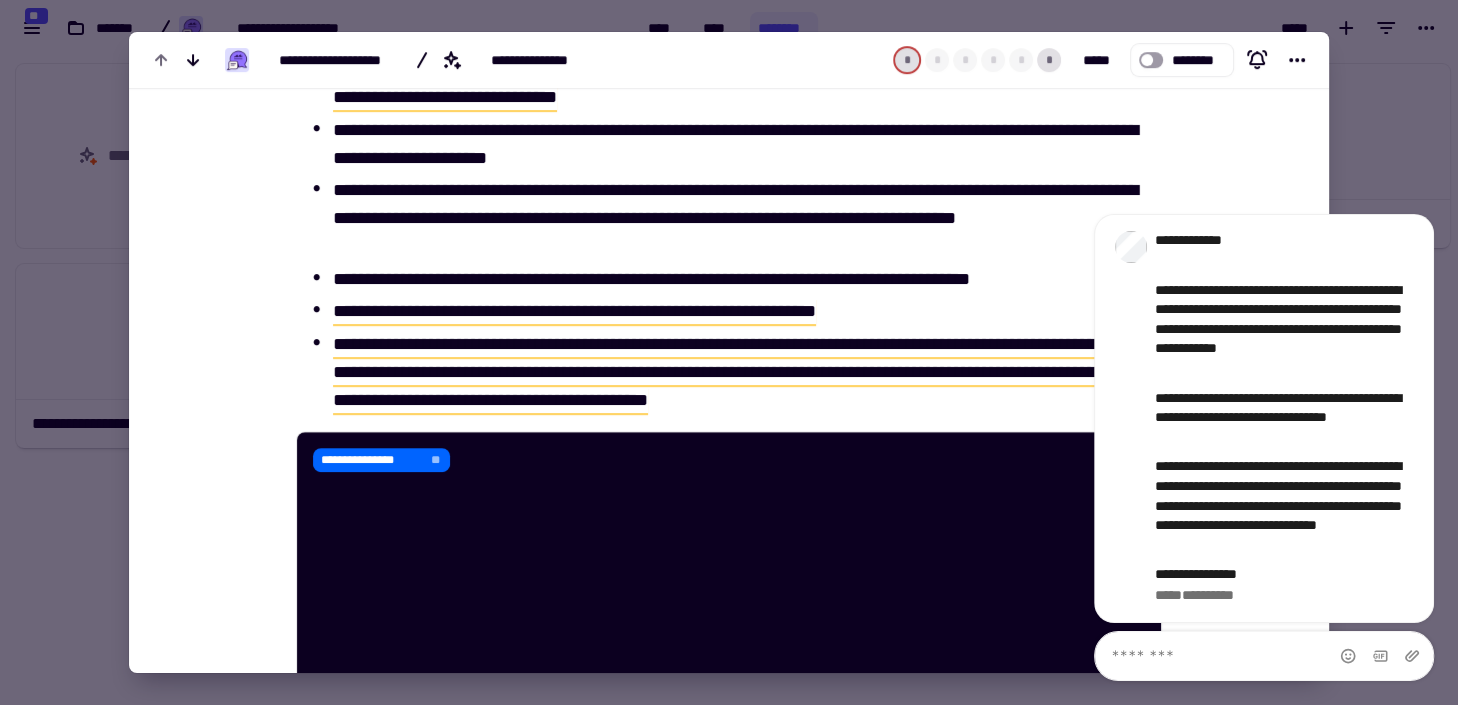 click on "**********" at bounding box center (735, 372) 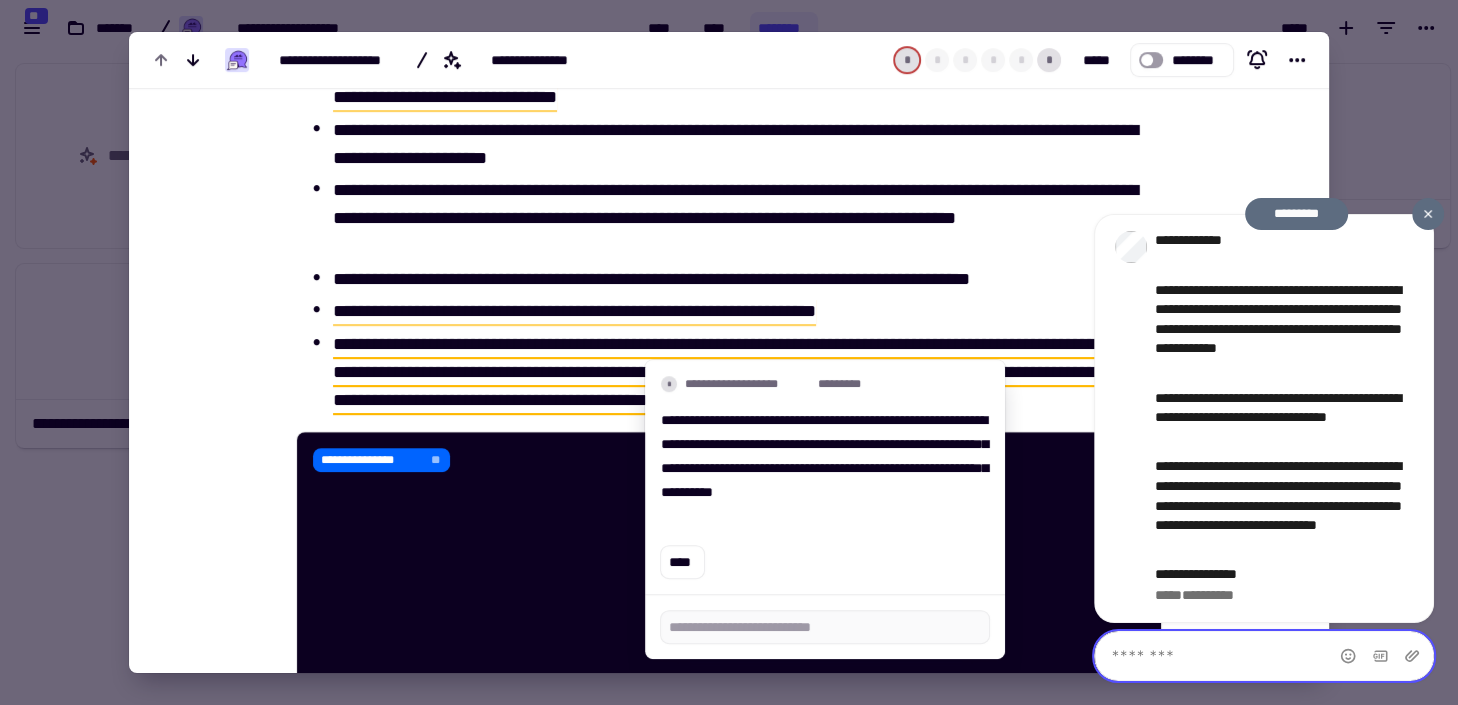 click 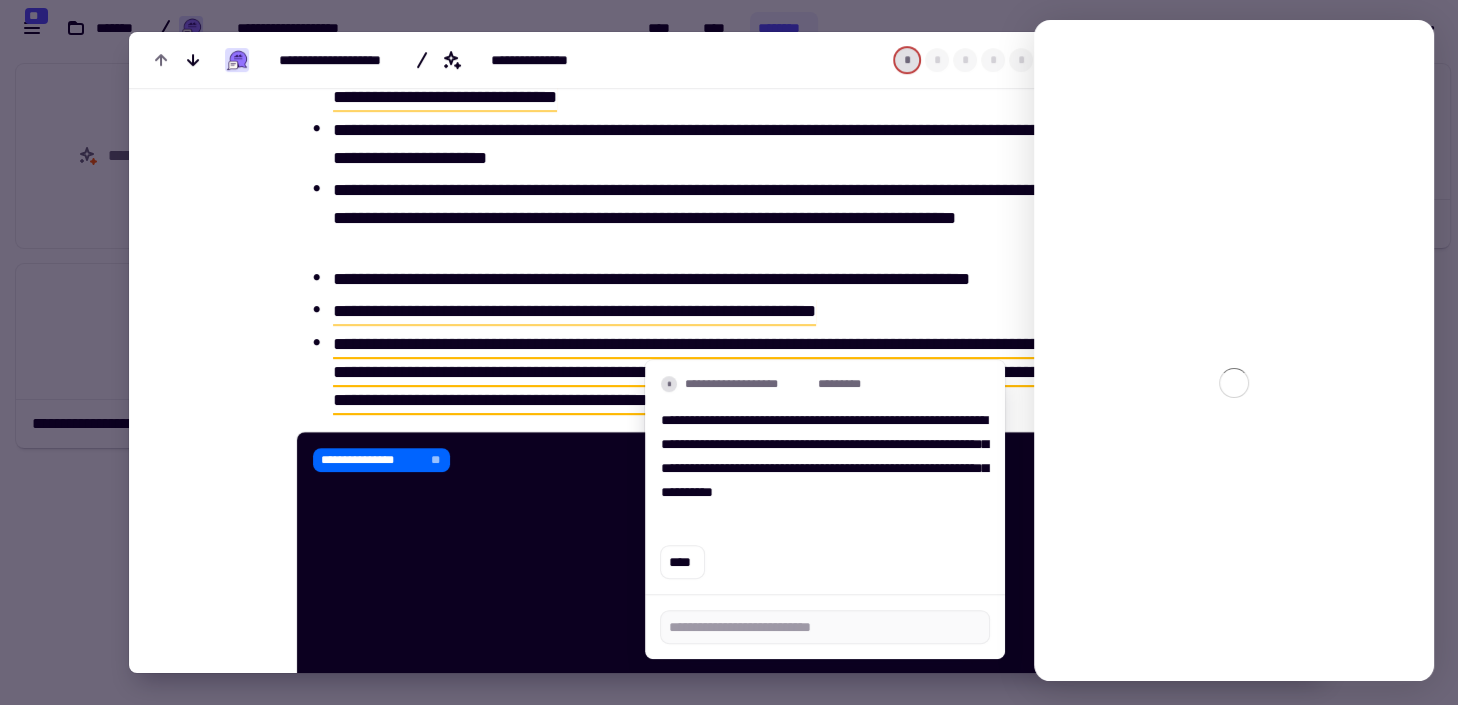 scroll, scrollTop: 0, scrollLeft: 0, axis: both 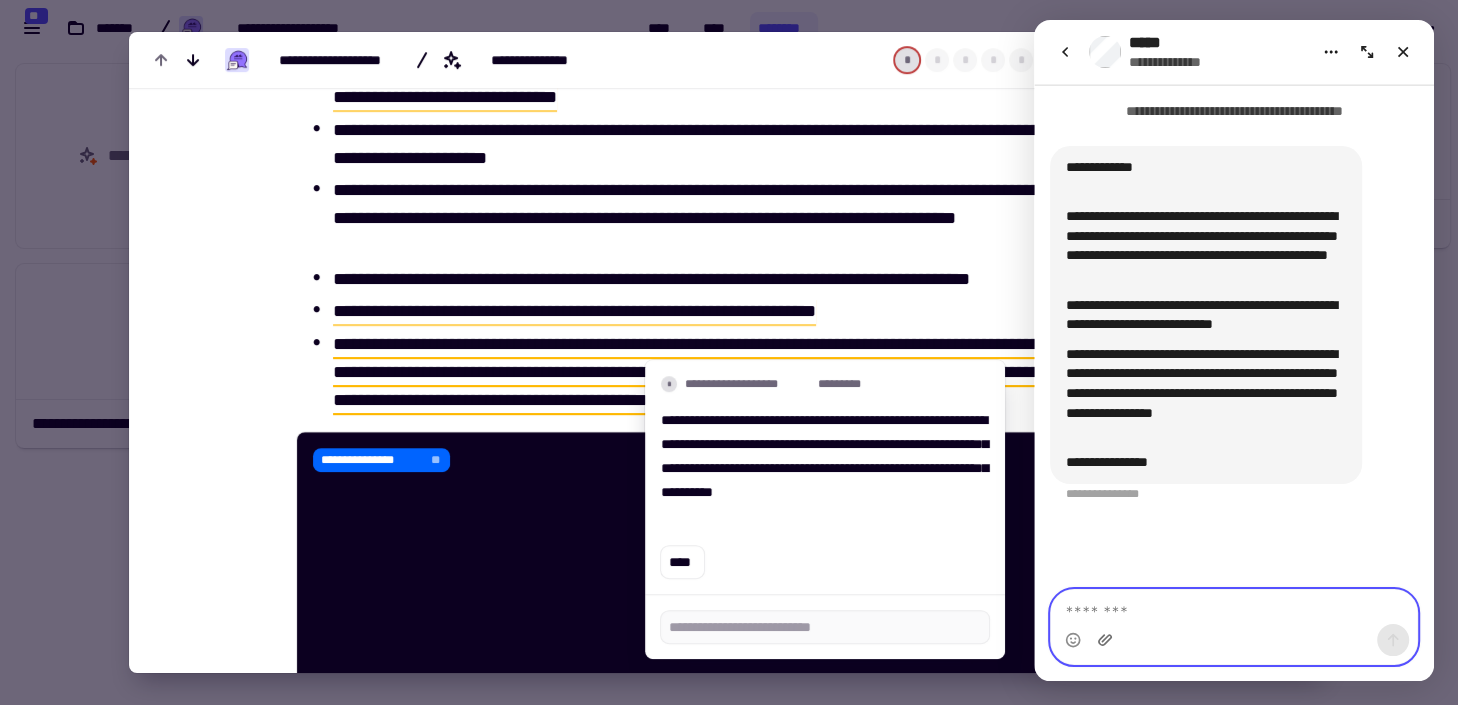 click 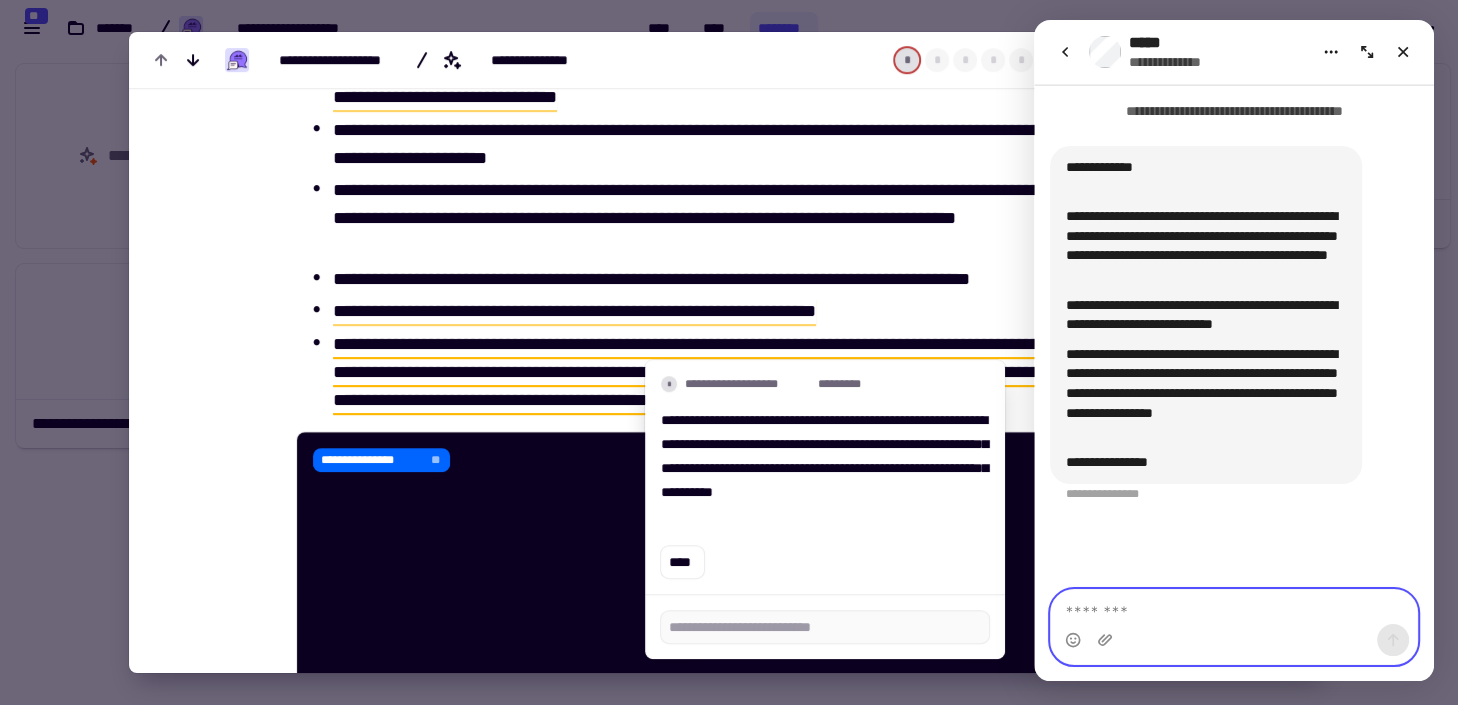 click 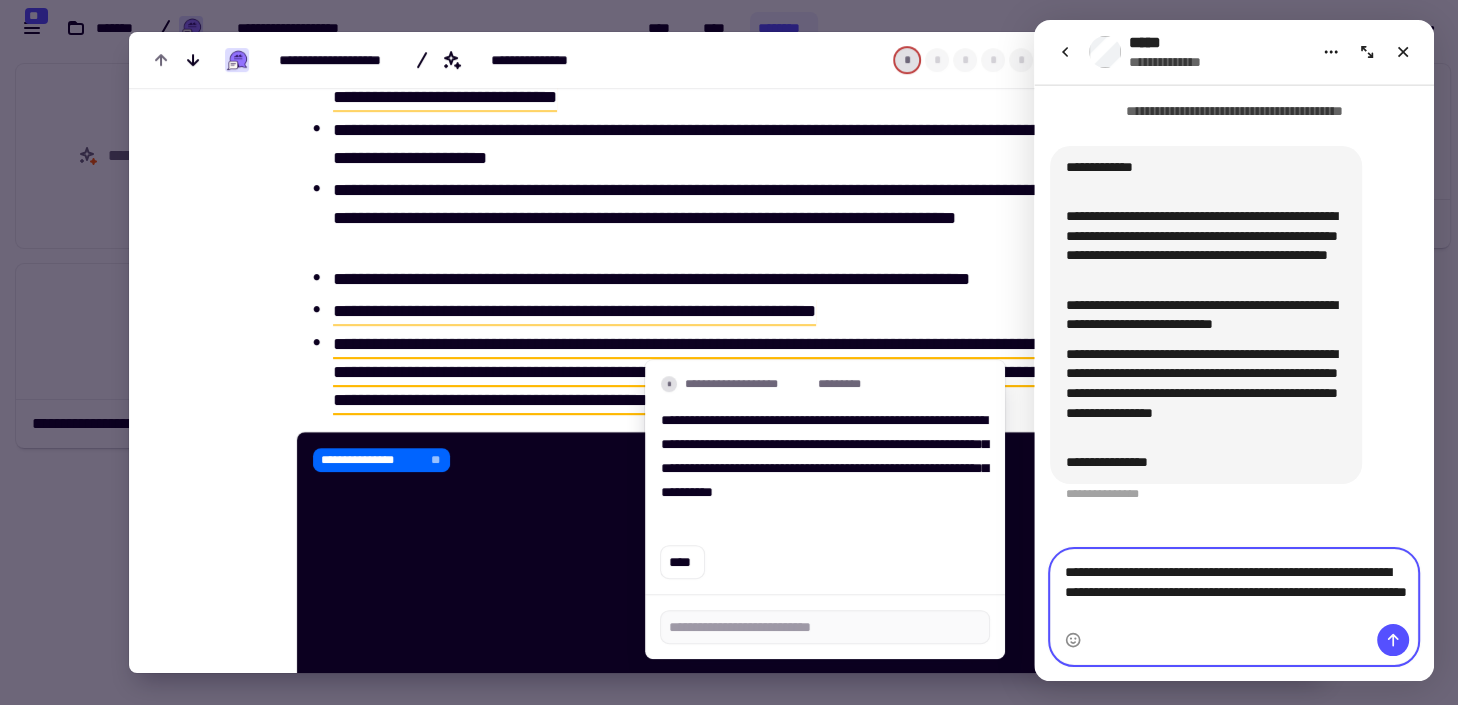 click on "**********" 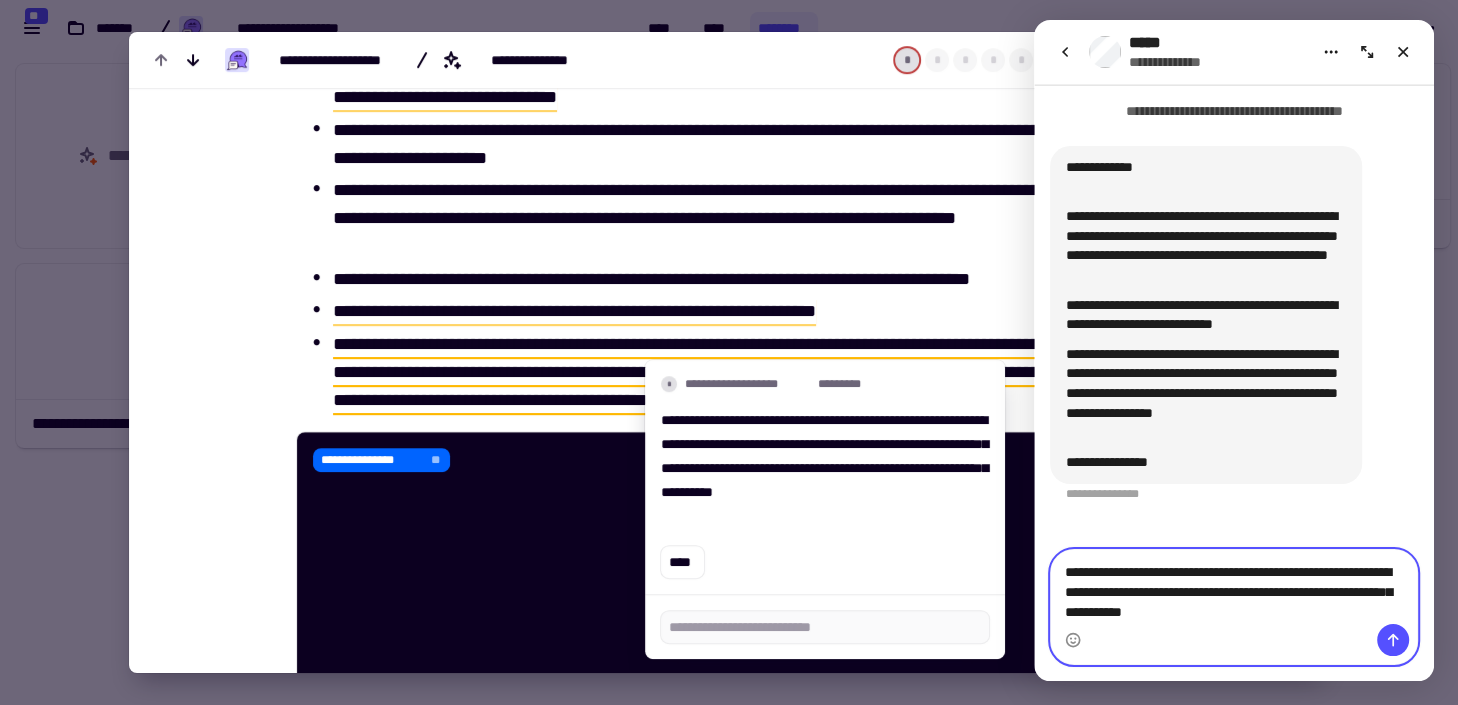 type on "**********" 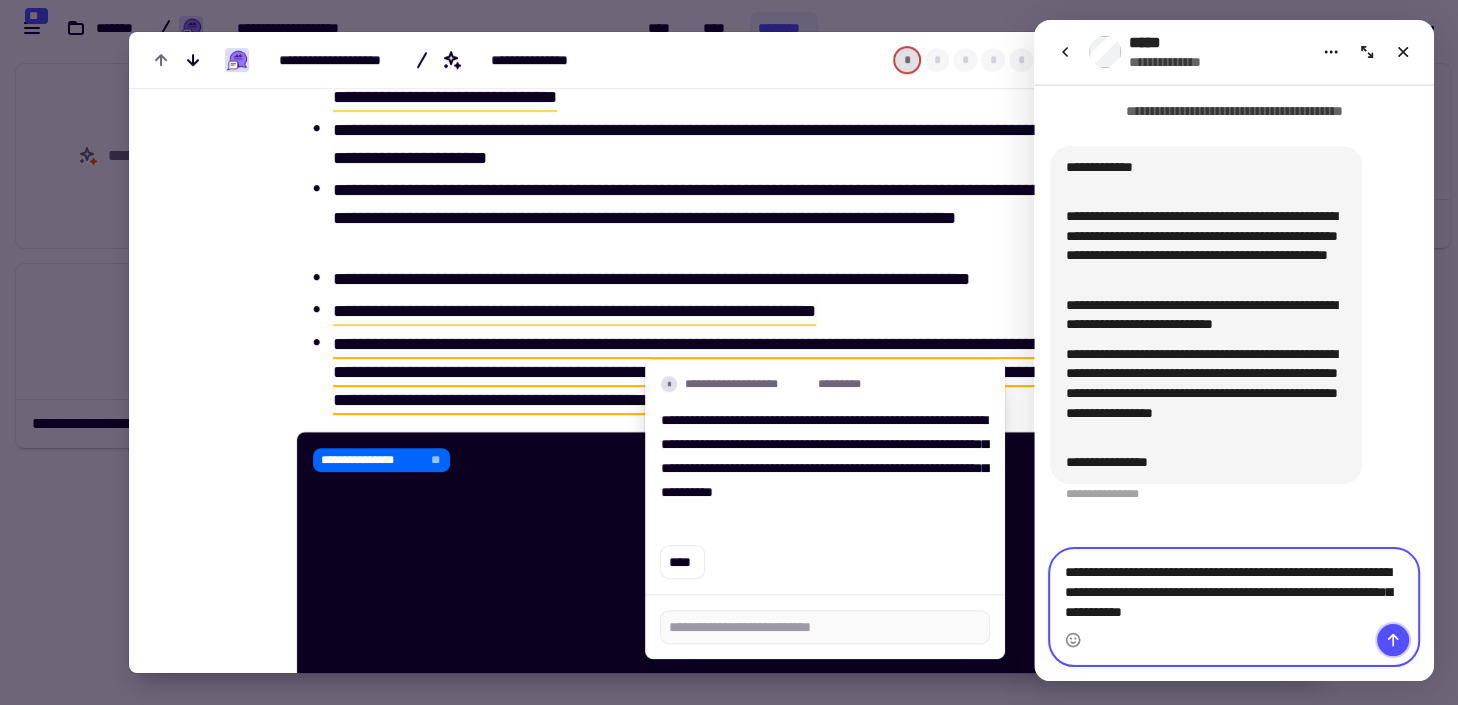 click 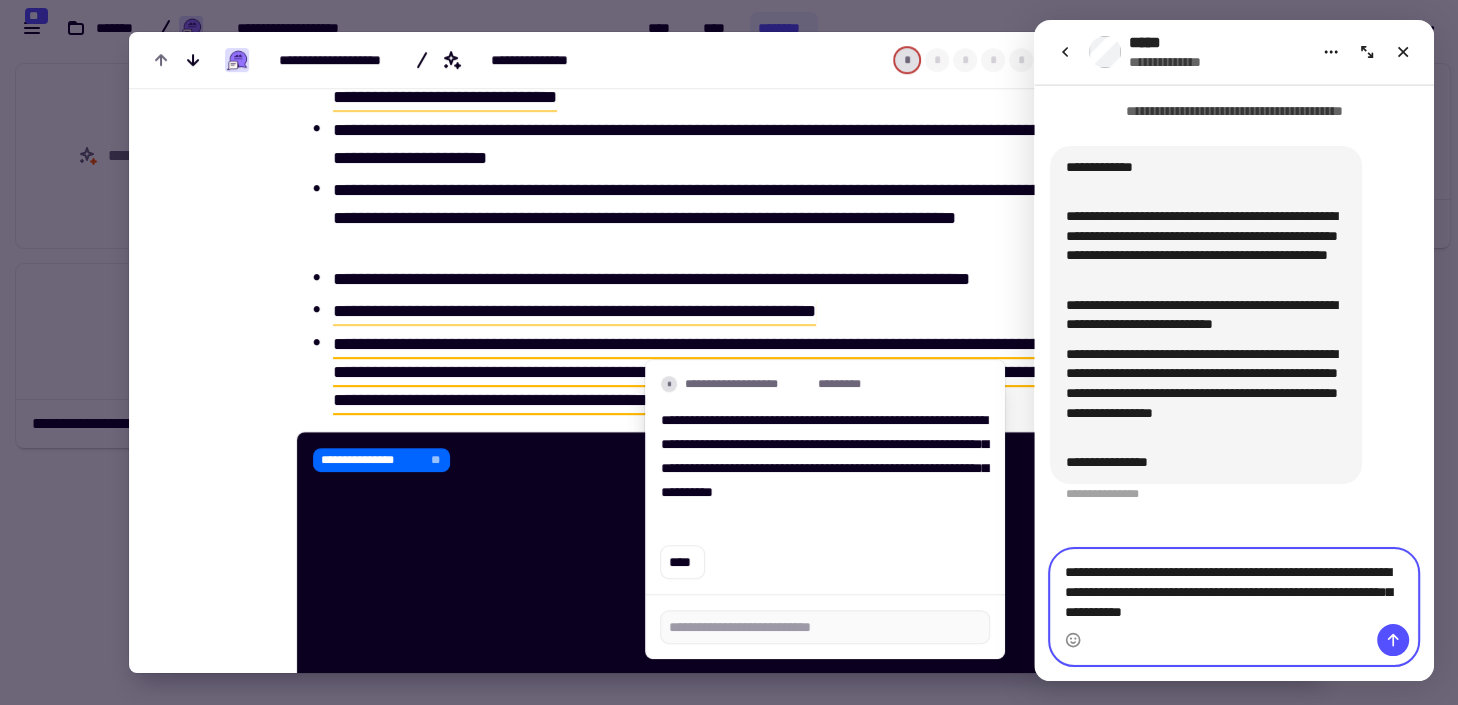 type 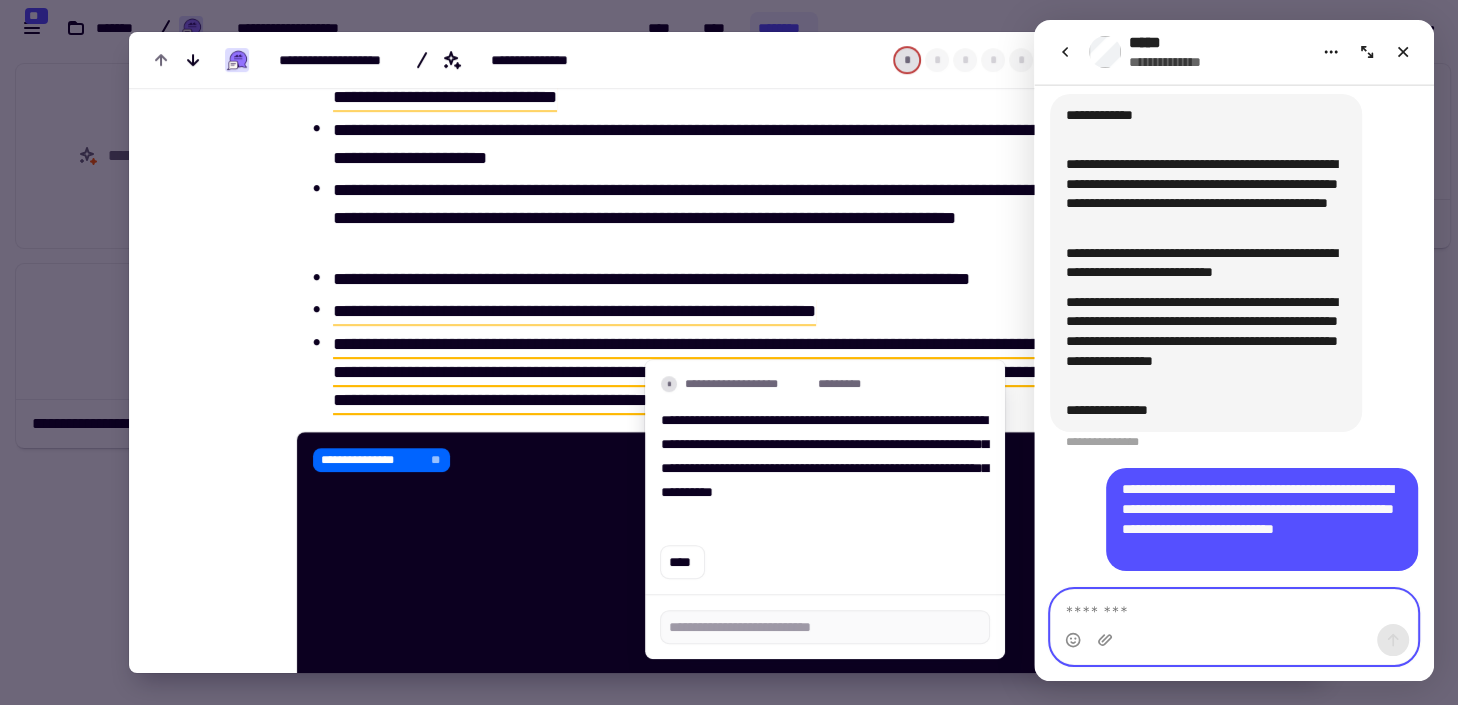scroll, scrollTop: 52, scrollLeft: 0, axis: vertical 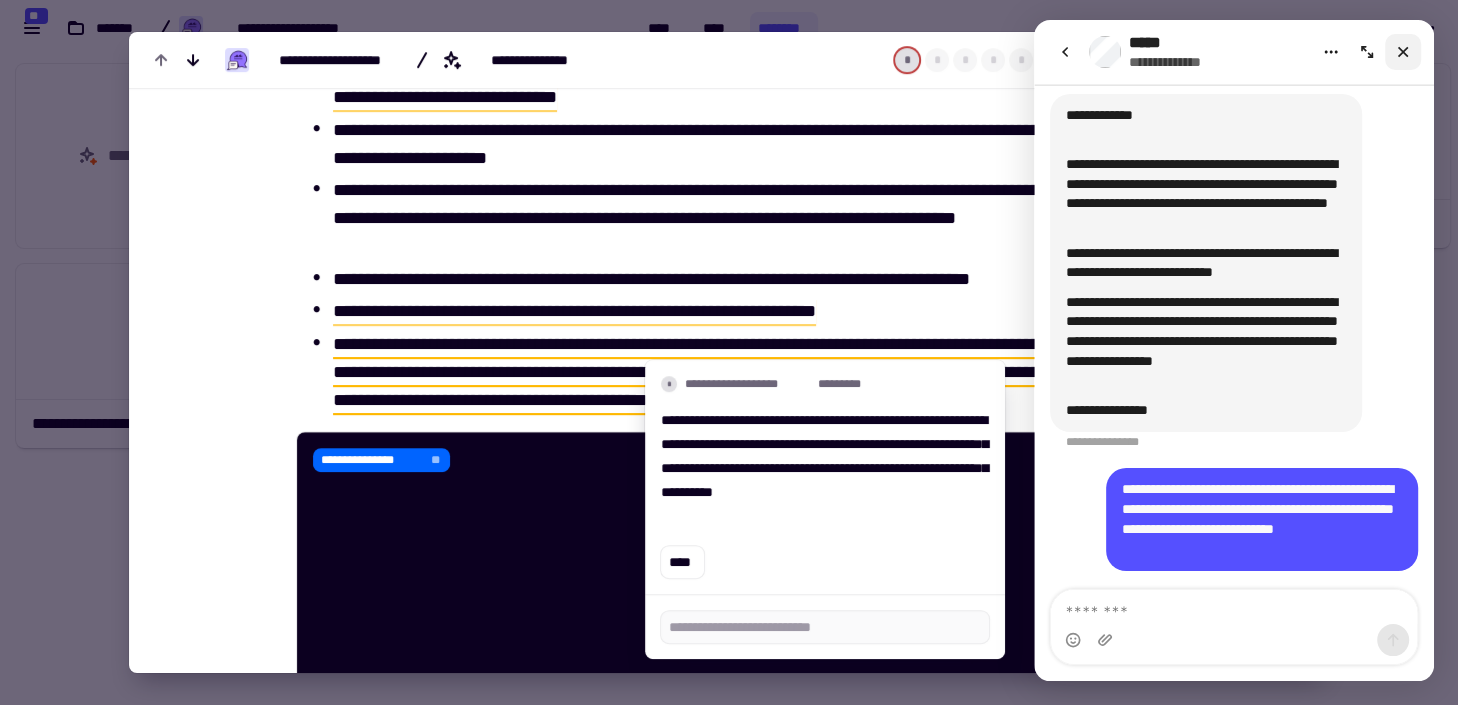 click 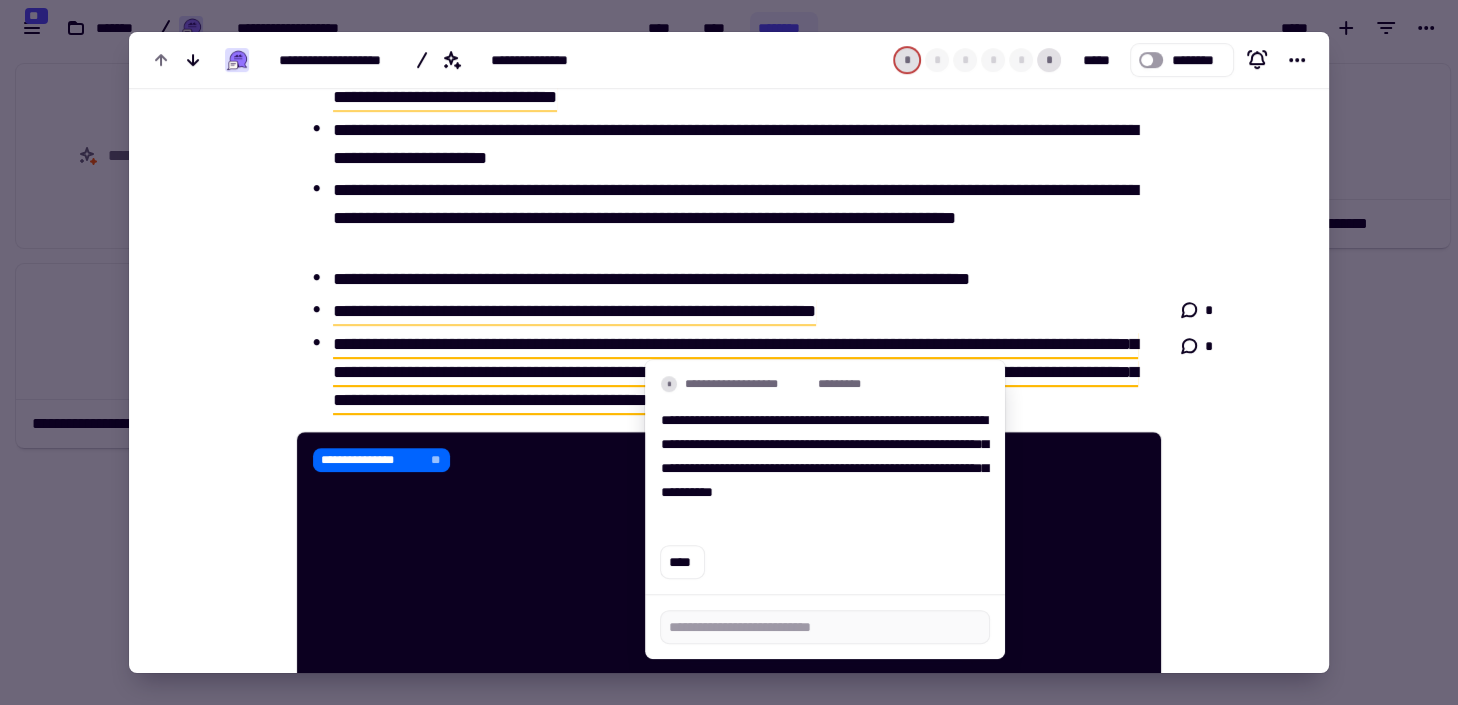 scroll, scrollTop: 0, scrollLeft: 0, axis: both 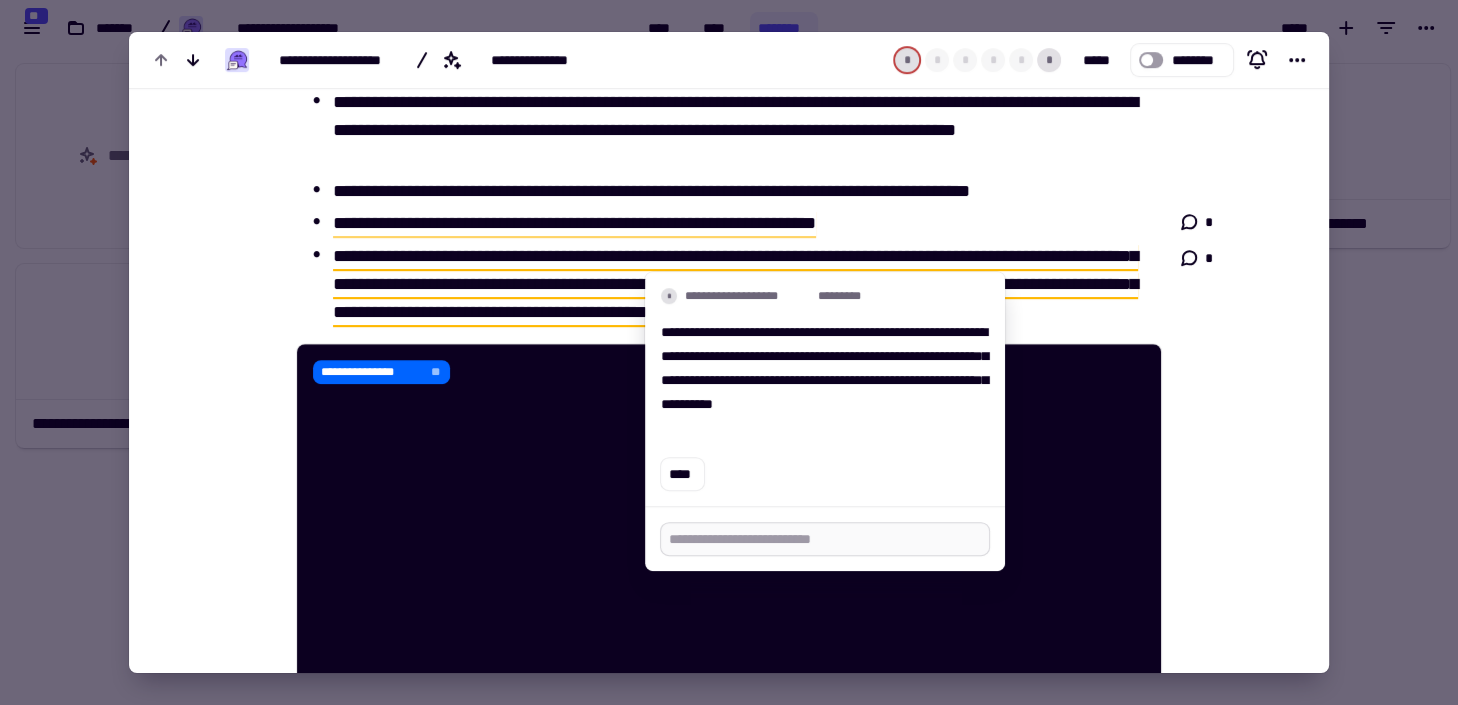 click at bounding box center (825, 539) 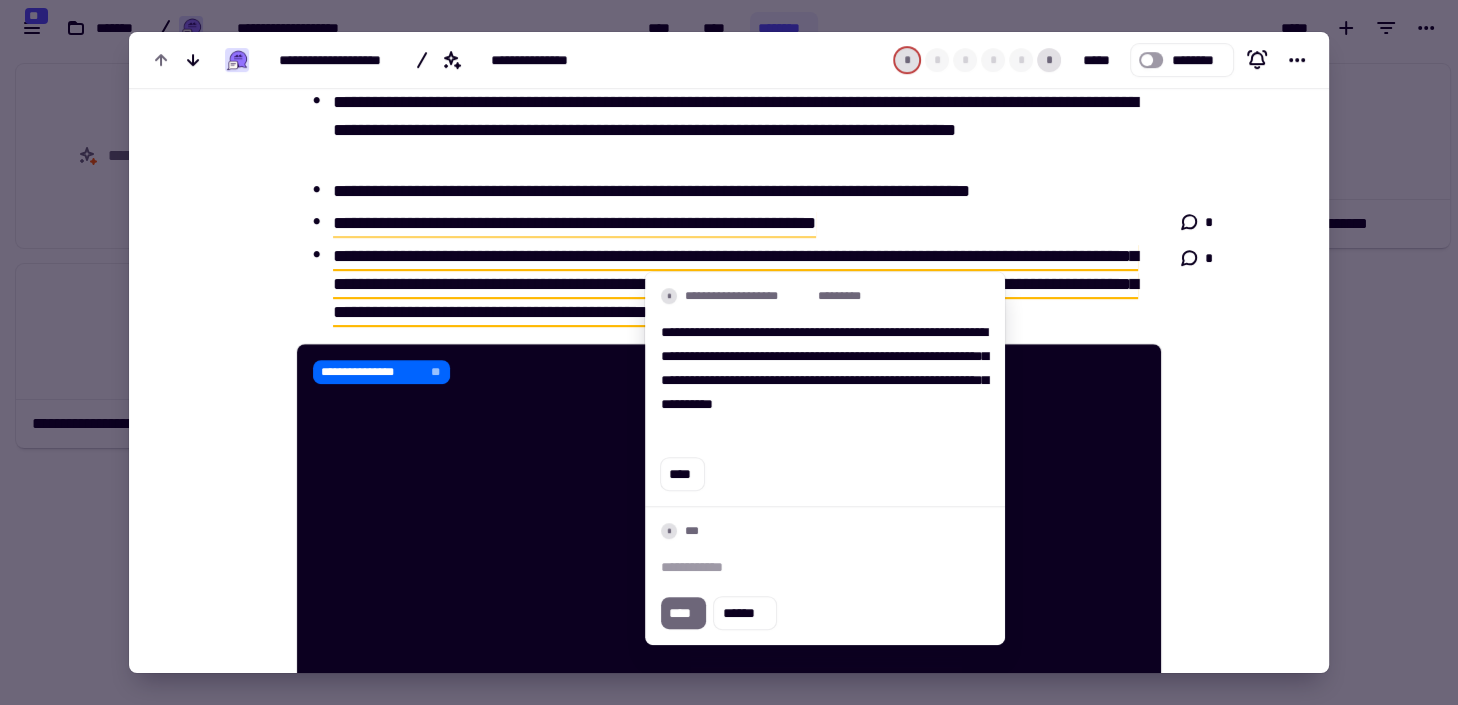 click on "* * *" at bounding box center (1227, 284) 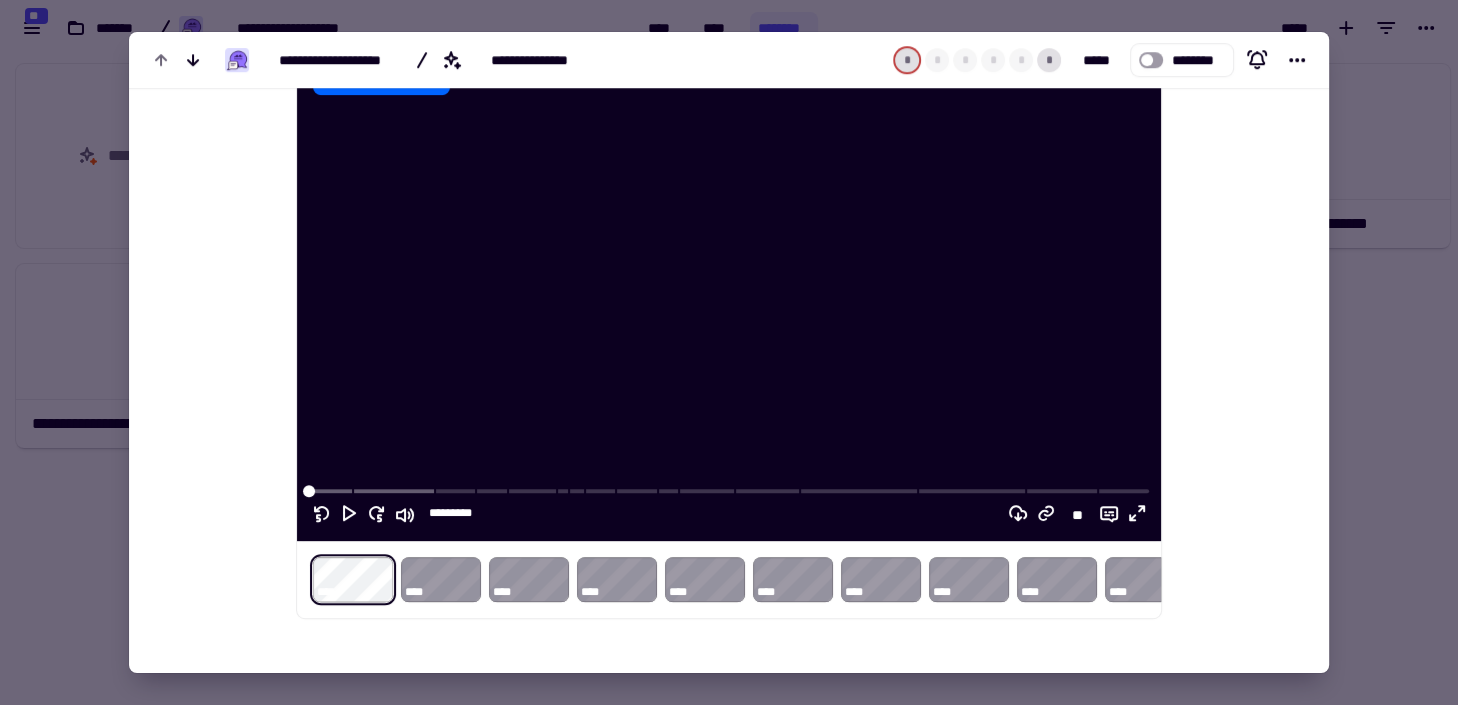 scroll, scrollTop: 878, scrollLeft: 0, axis: vertical 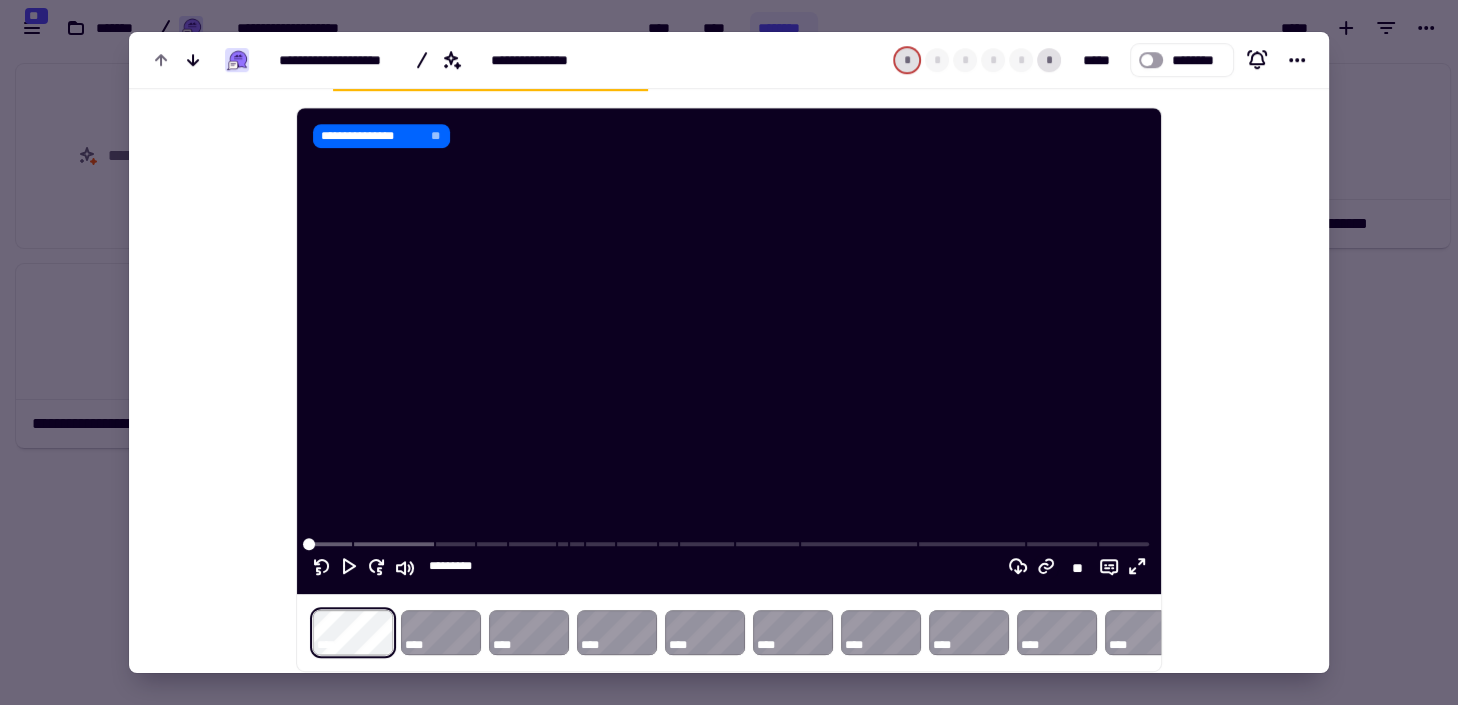 click 